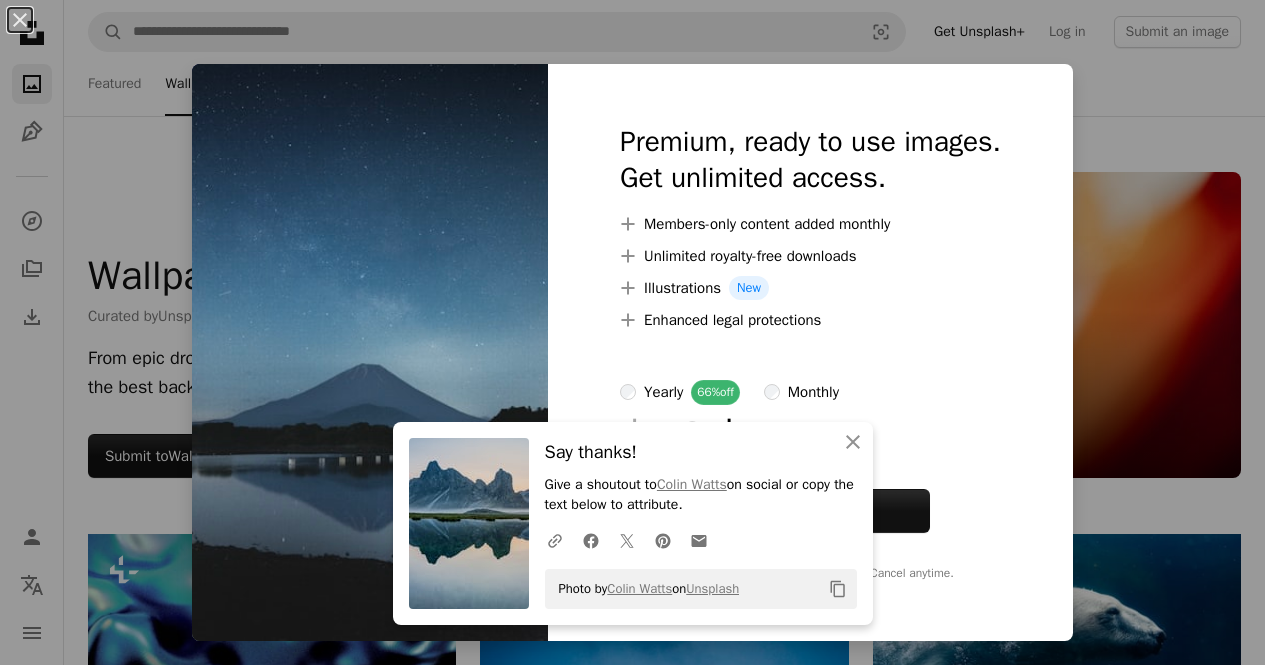 scroll, scrollTop: 5492, scrollLeft: 0, axis: vertical 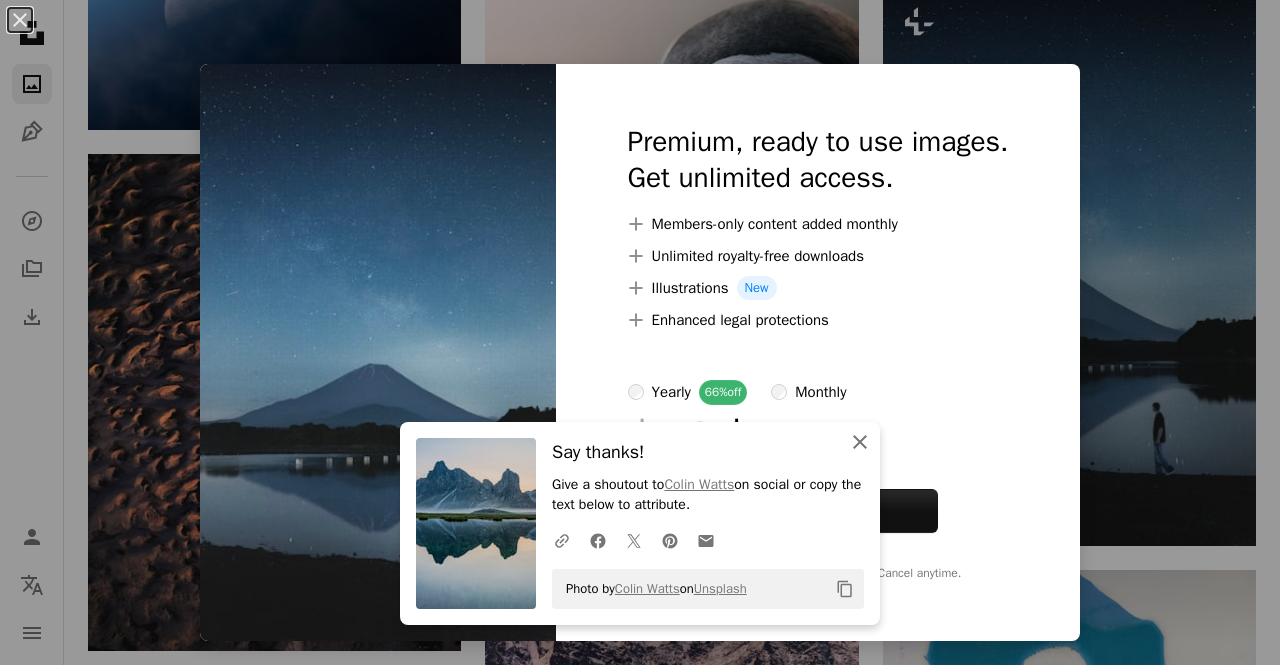 click 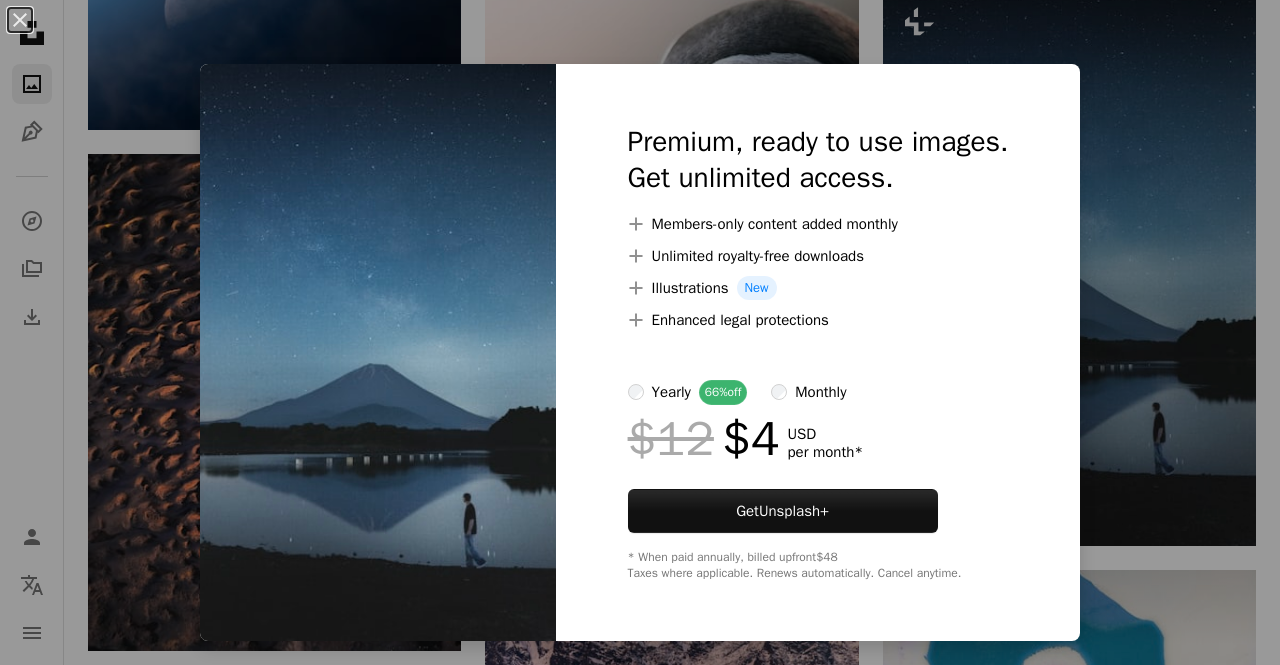click on "An X shape Premium, ready to use images. Get unlimited access. A plus sign Members-only content added monthly A plus sign Unlimited royalty-free downloads A plus sign Illustrations  New A plus sign Enhanced legal protections yearly 66%  off monthly $12   $4 USD per month * Get  Unsplash+ * When paid annually, billed upfront  $48 Taxes where applicable. Renews automatically. Cancel anytime." at bounding box center (640, 332) 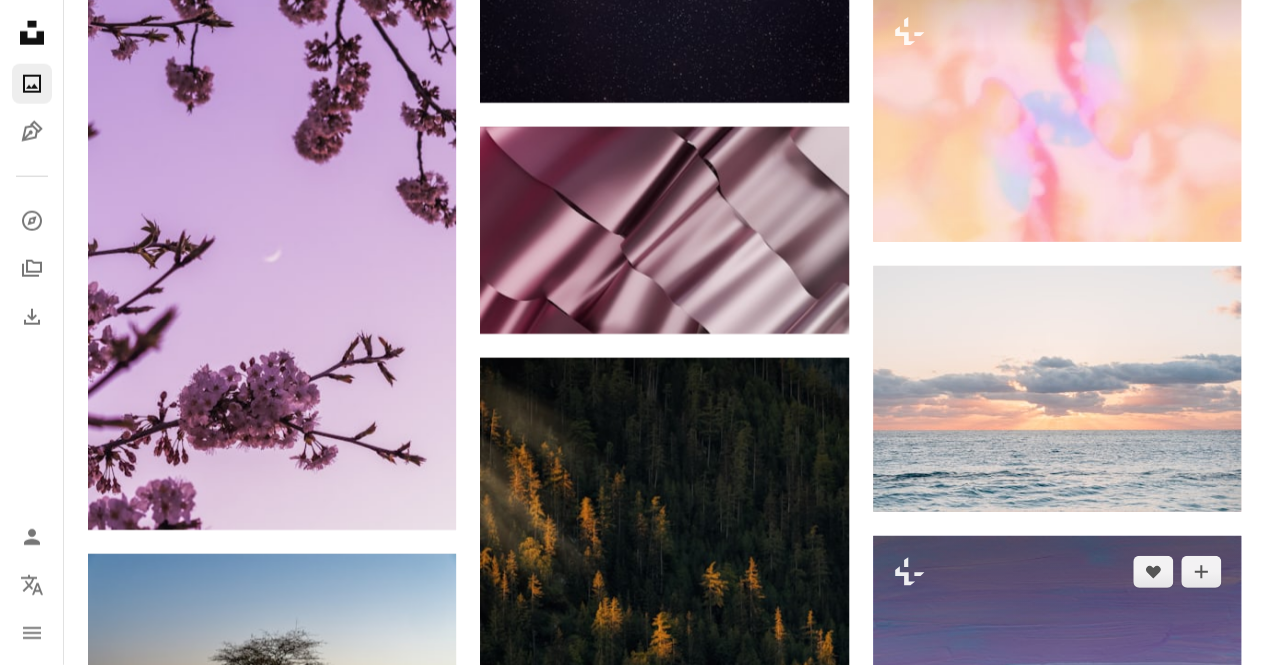 scroll, scrollTop: 6385, scrollLeft: 0, axis: vertical 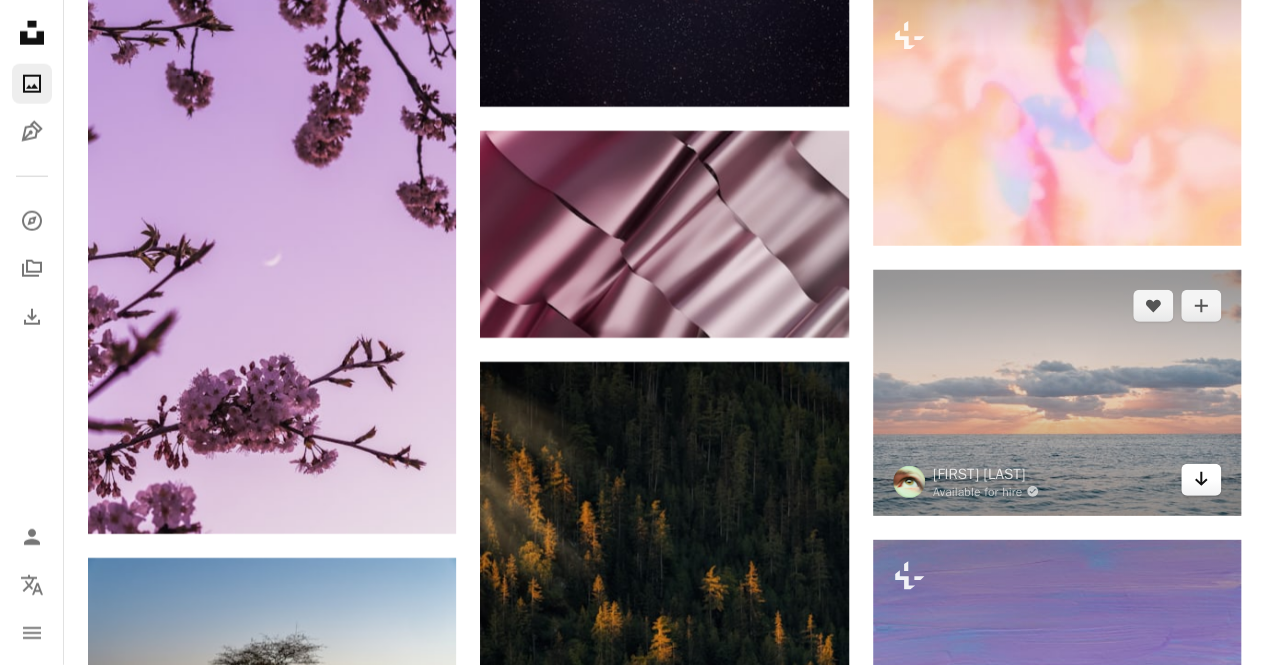 click on "Arrow pointing down" 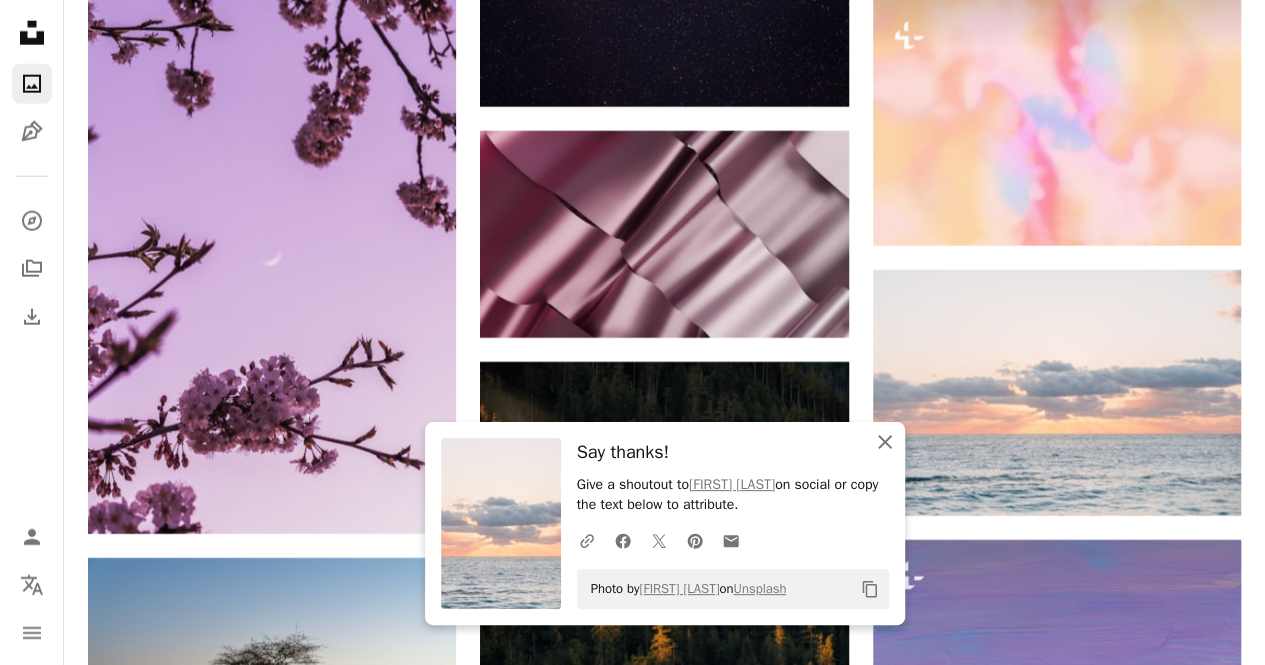 click on "An X shape" 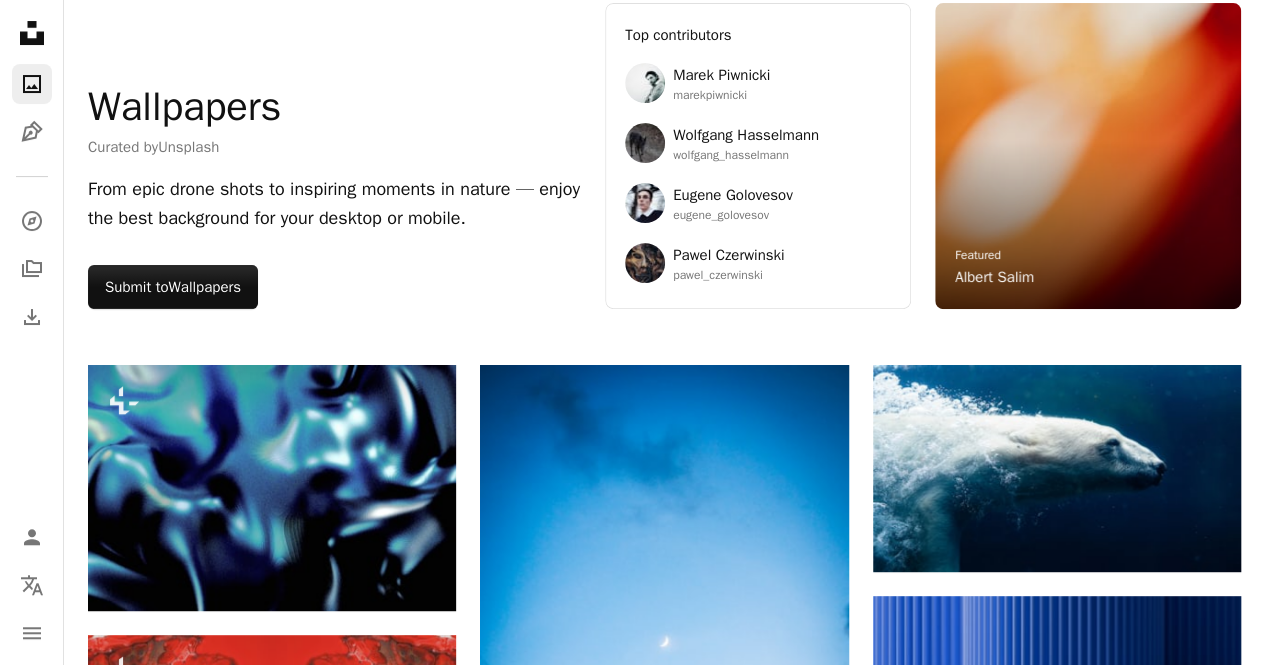 scroll, scrollTop: 0, scrollLeft: 0, axis: both 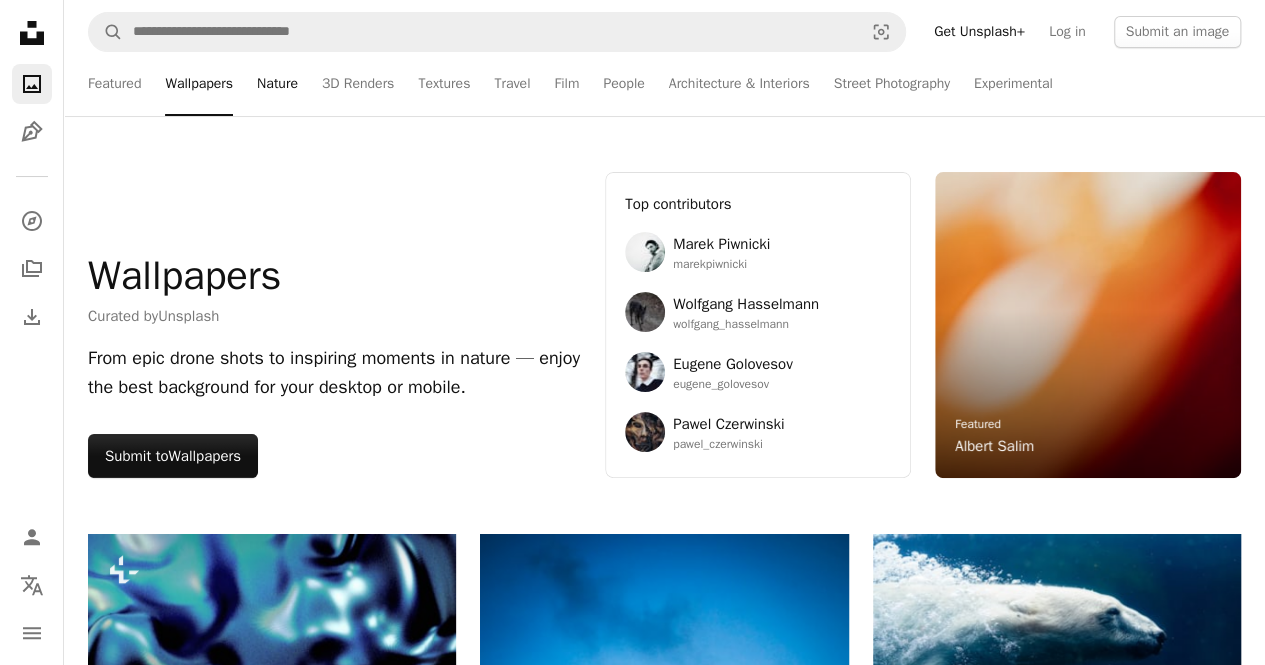 click on "Nature" at bounding box center (277, 84) 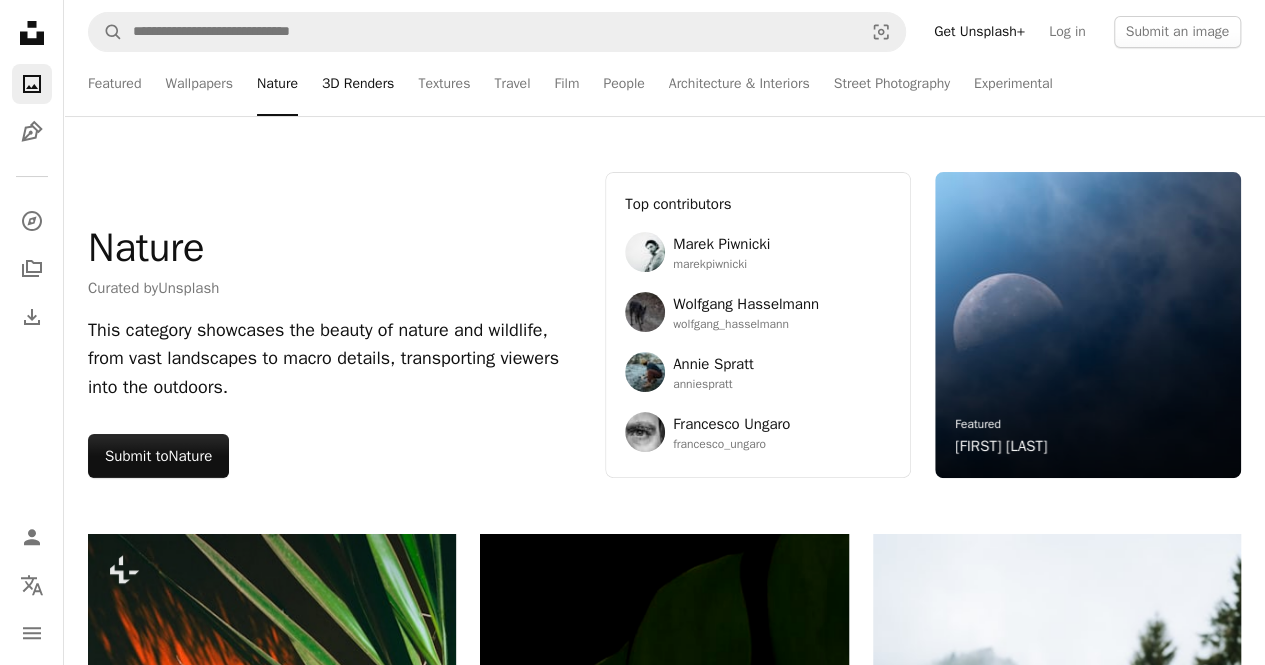 click on "3D Renders" at bounding box center [358, 84] 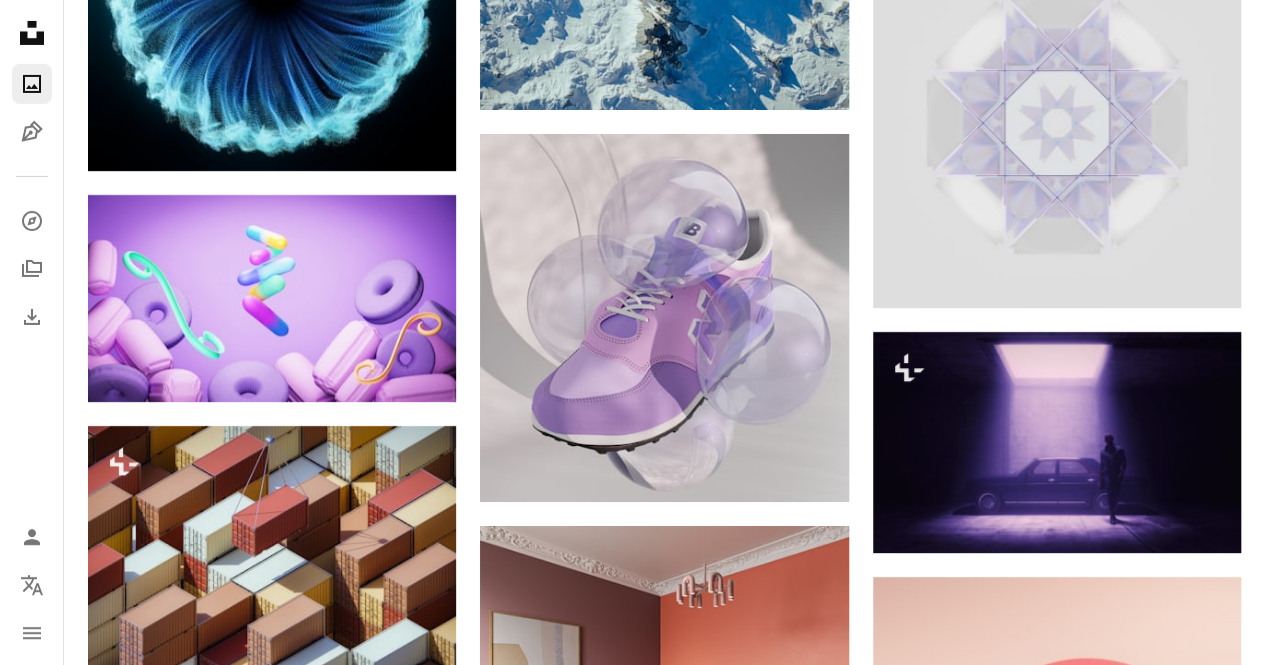 scroll, scrollTop: 3549, scrollLeft: 0, axis: vertical 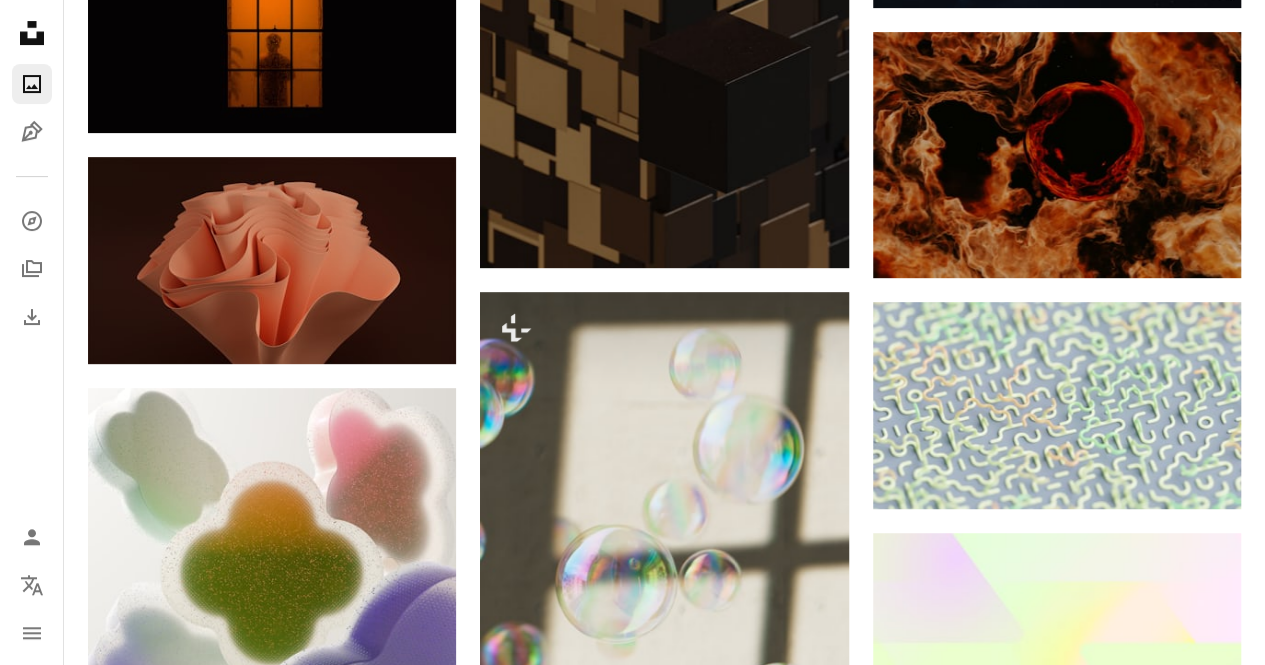 click on "A photo" 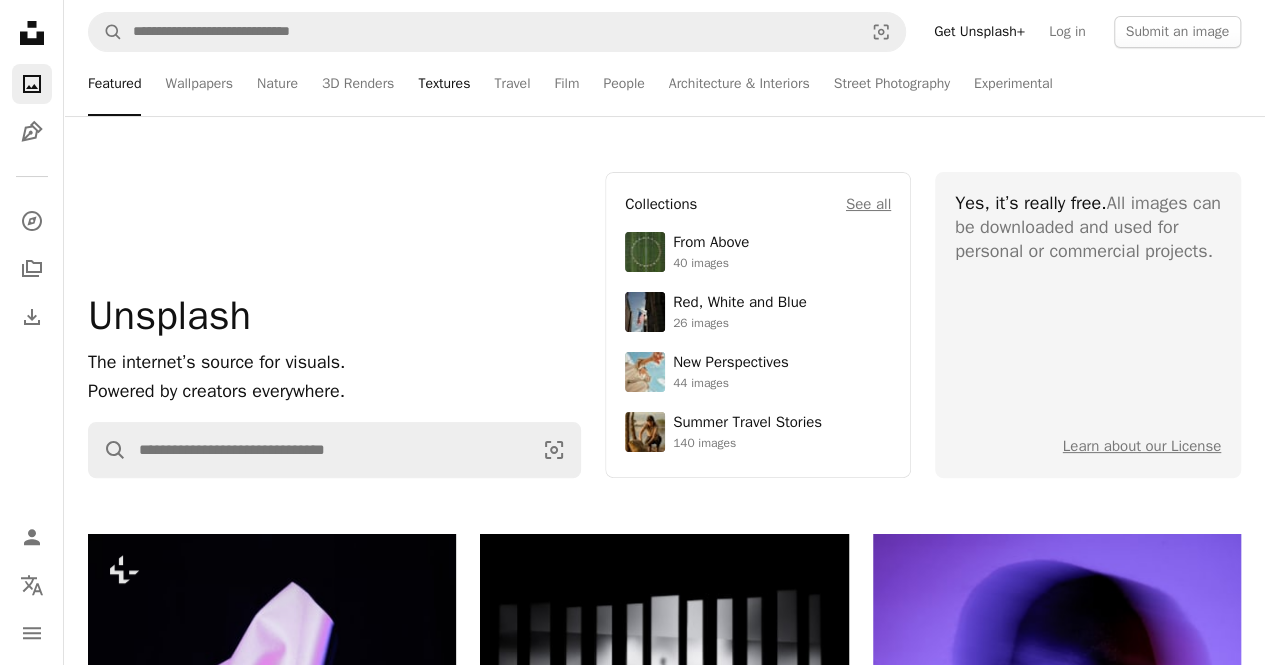 click on "Textures" at bounding box center (444, 84) 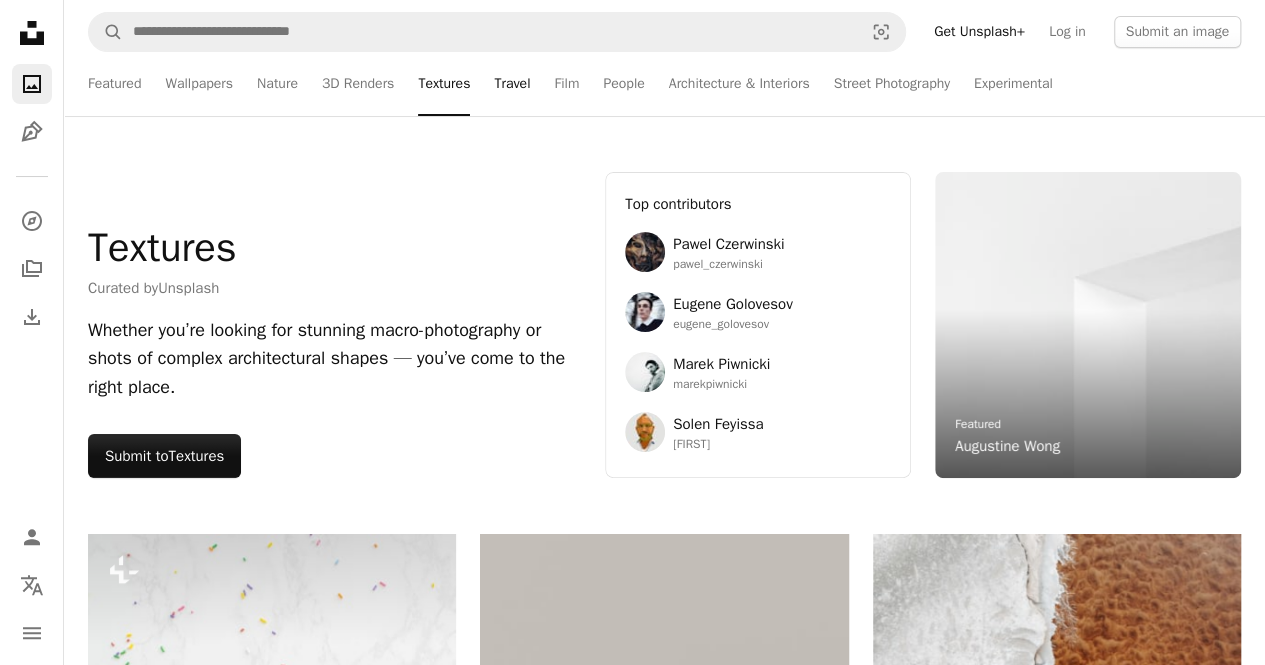 click on "Travel" at bounding box center (512, 84) 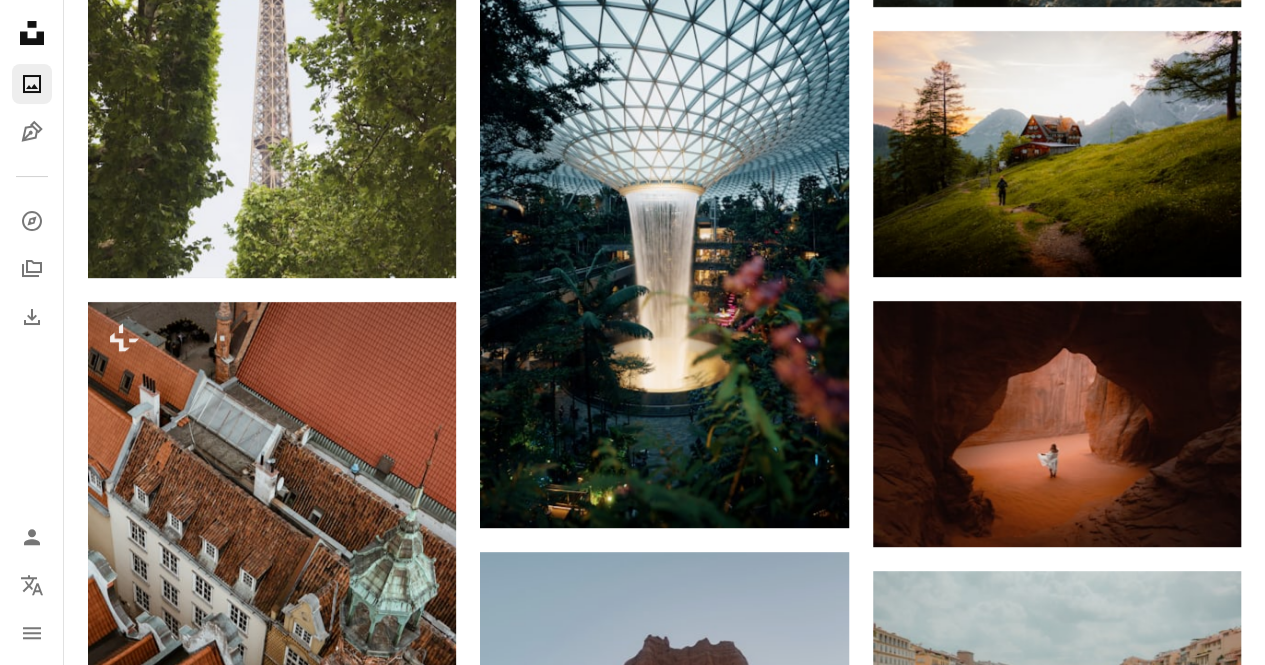 scroll, scrollTop: 3911, scrollLeft: 0, axis: vertical 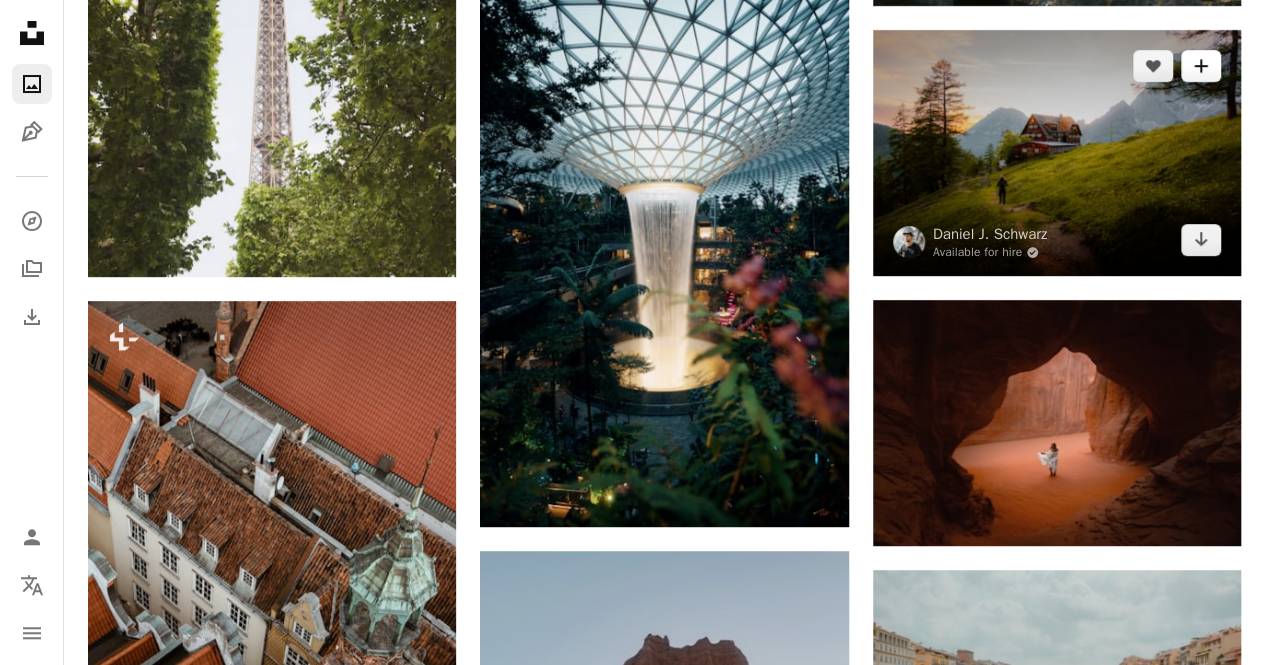 click 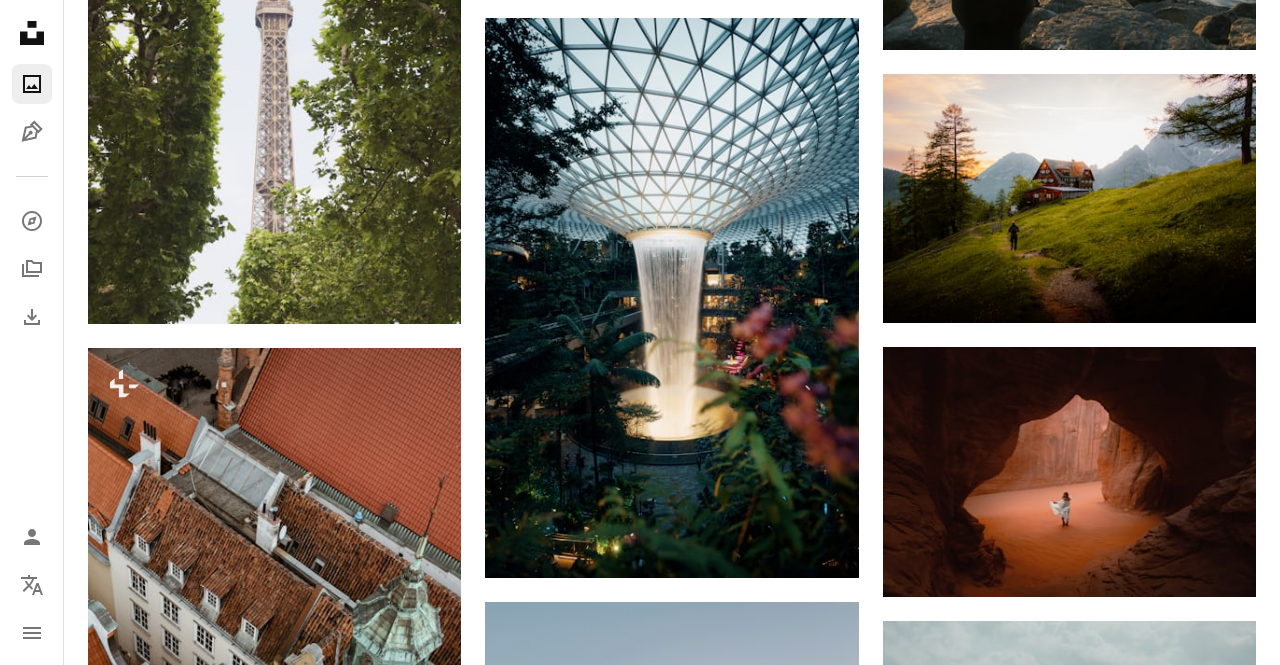 click on "An X shape Join Unsplash Already have an account?  Login First name Last name Email Username  (only letters, numbers and underscores) Password  (min. 8 char) Join By joining, you agree to the  Terms  and  Privacy Policy ." at bounding box center (640, 4900) 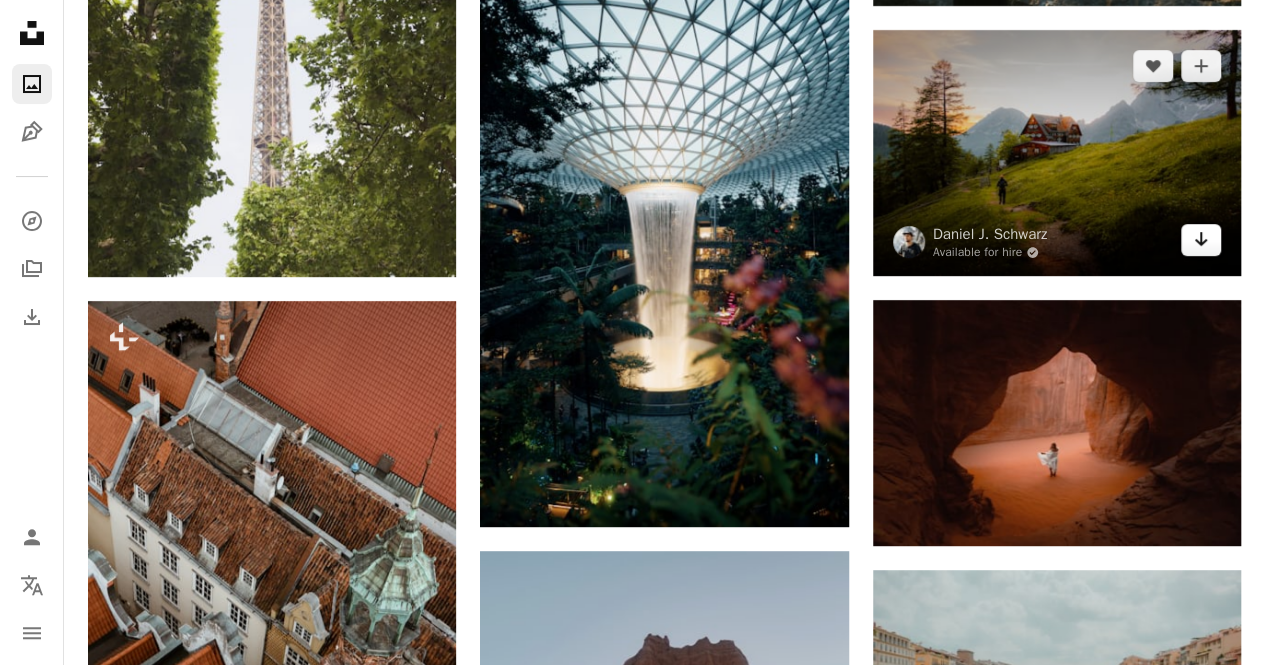 click 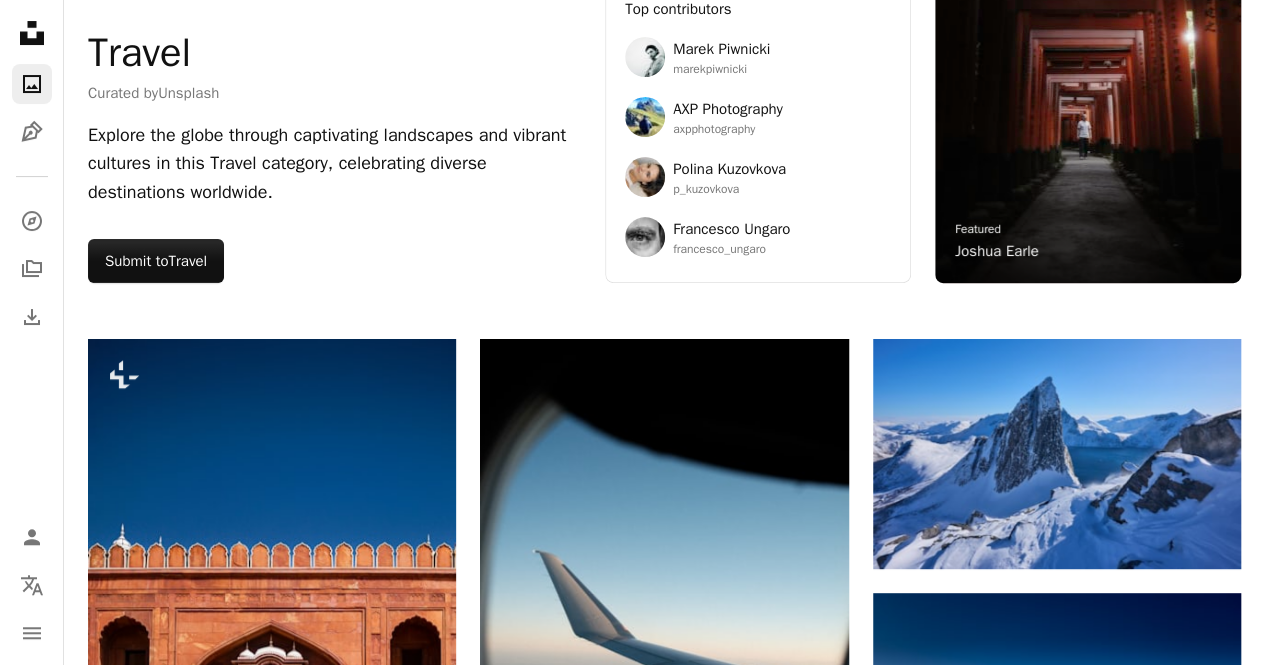 scroll, scrollTop: 0, scrollLeft: 0, axis: both 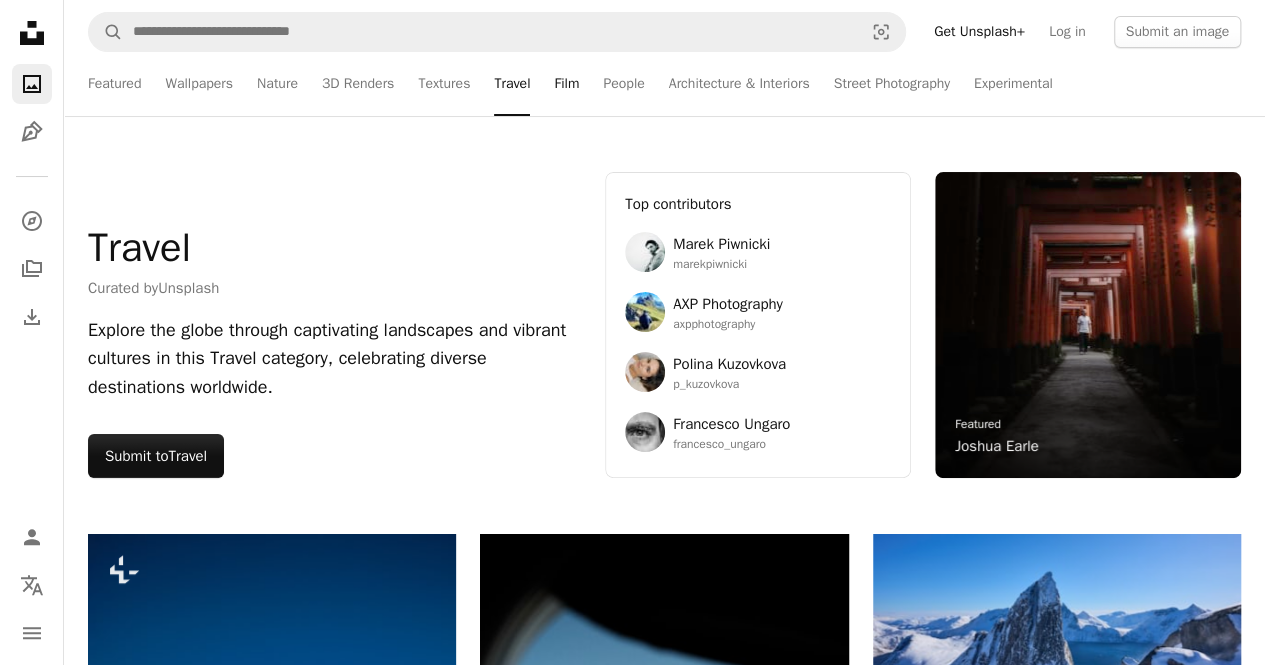 click on "Film" at bounding box center [566, 84] 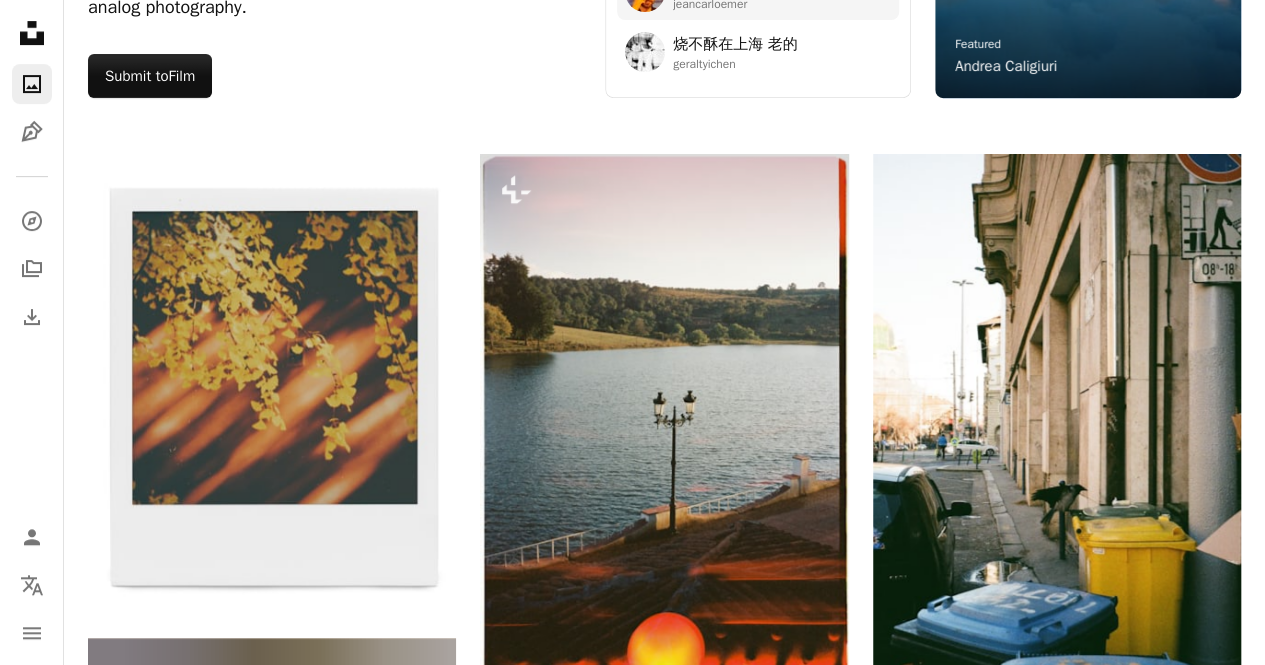 scroll, scrollTop: 0, scrollLeft: 0, axis: both 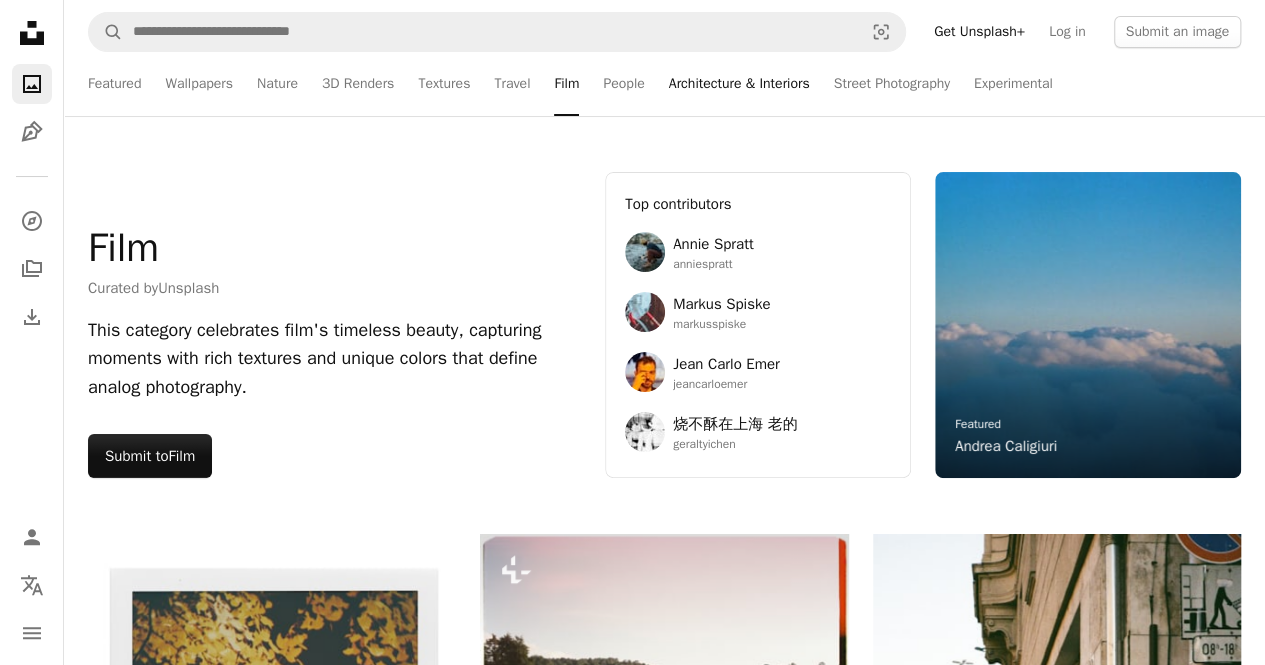 click on "Architecture & Interiors" at bounding box center (739, 84) 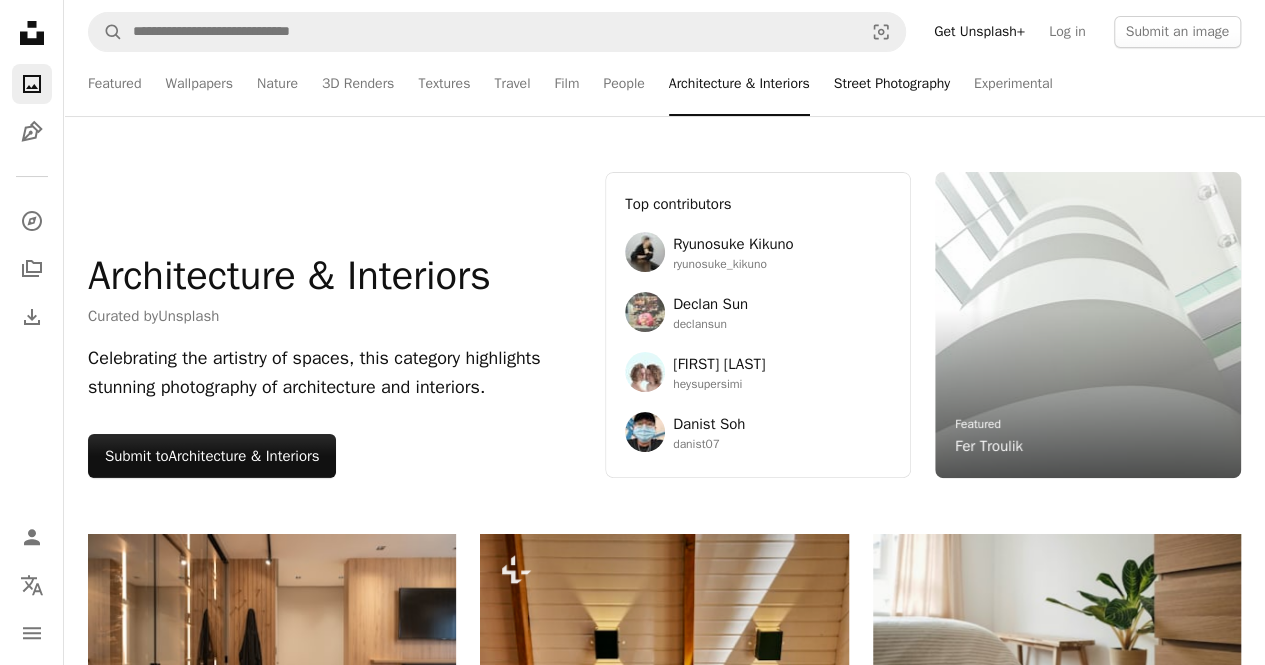 click on "Street Photography" at bounding box center [892, 84] 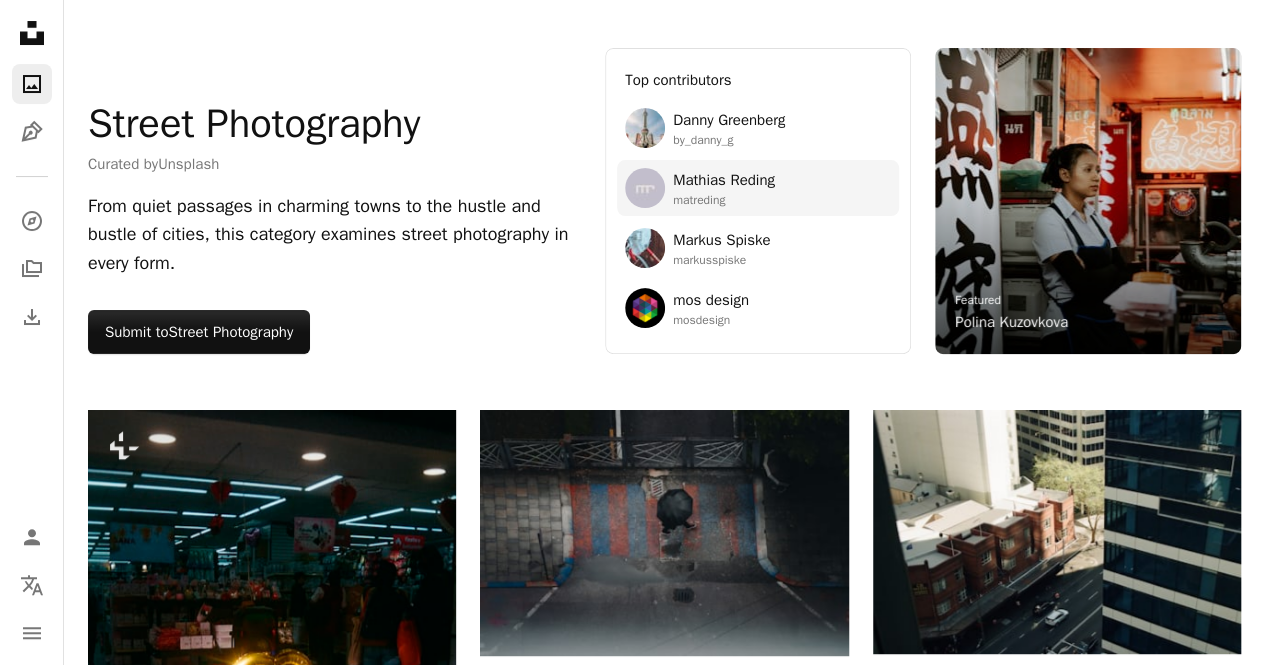 scroll, scrollTop: 0, scrollLeft: 0, axis: both 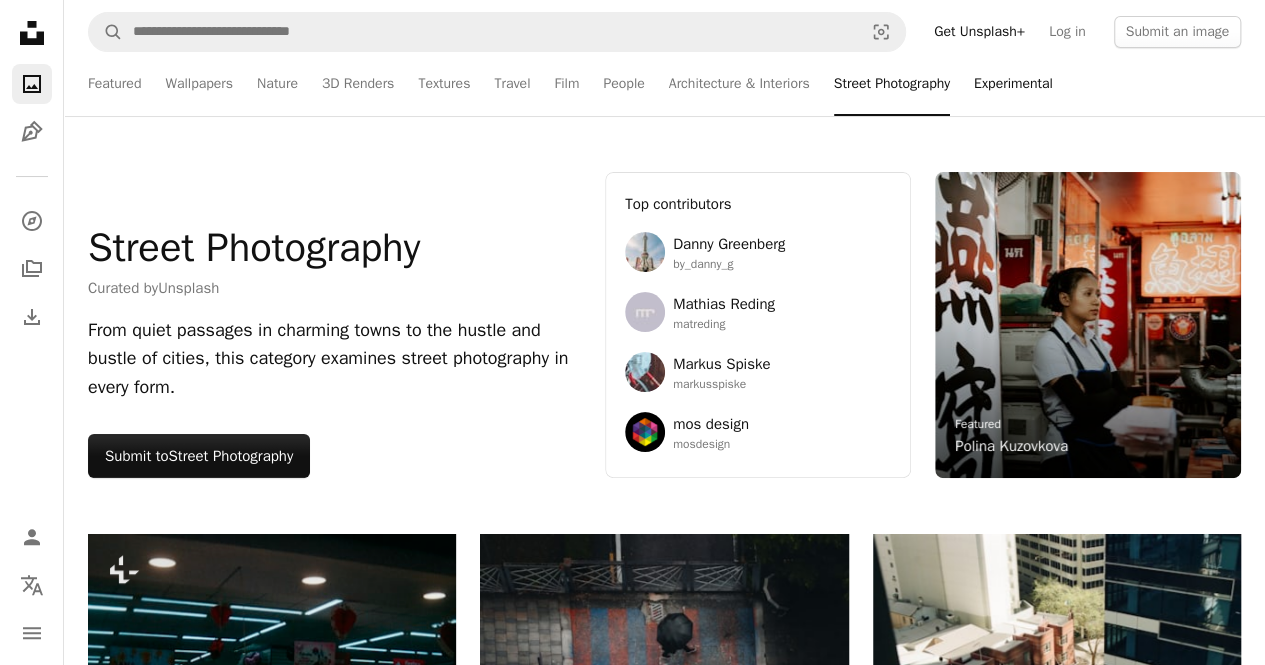 click on "Experimental" at bounding box center [1013, 84] 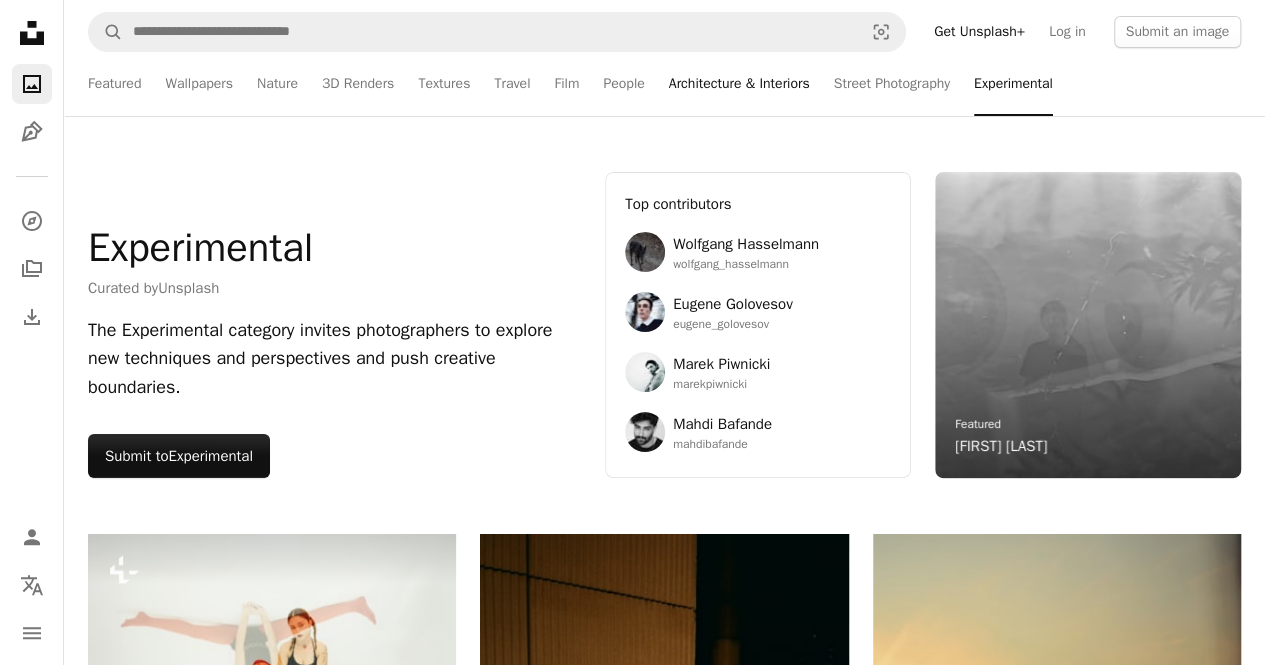 click on "Architecture & Interiors" at bounding box center [739, 84] 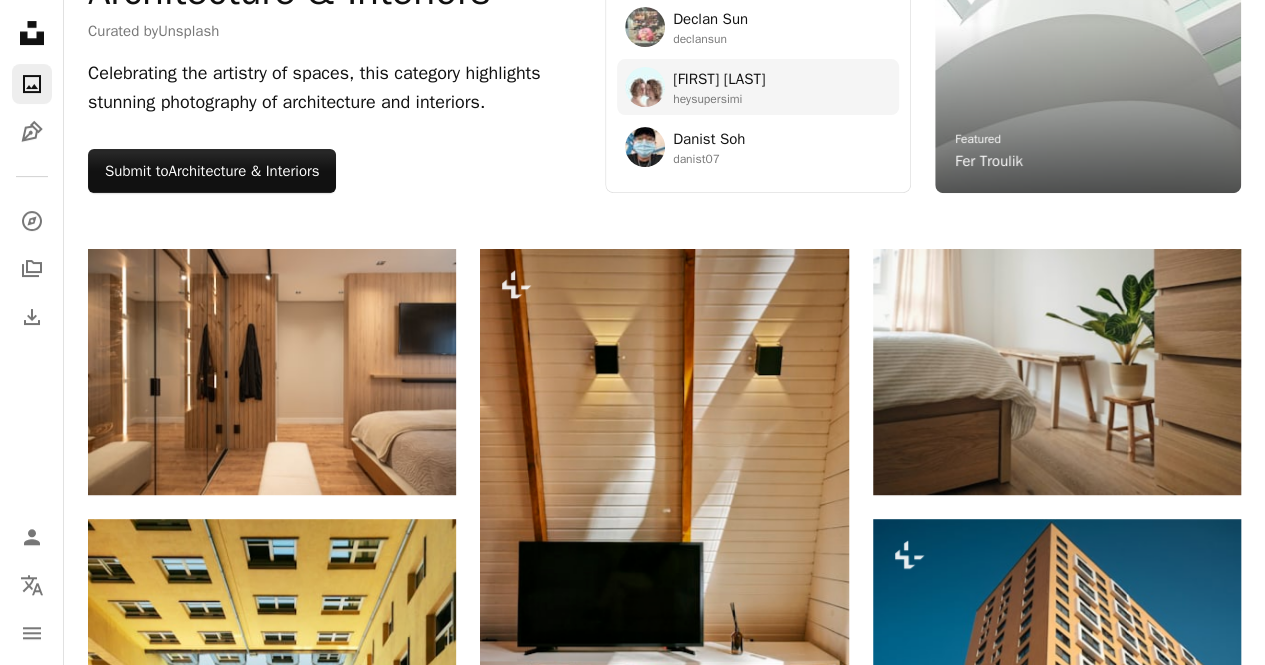 scroll, scrollTop: 0, scrollLeft: 0, axis: both 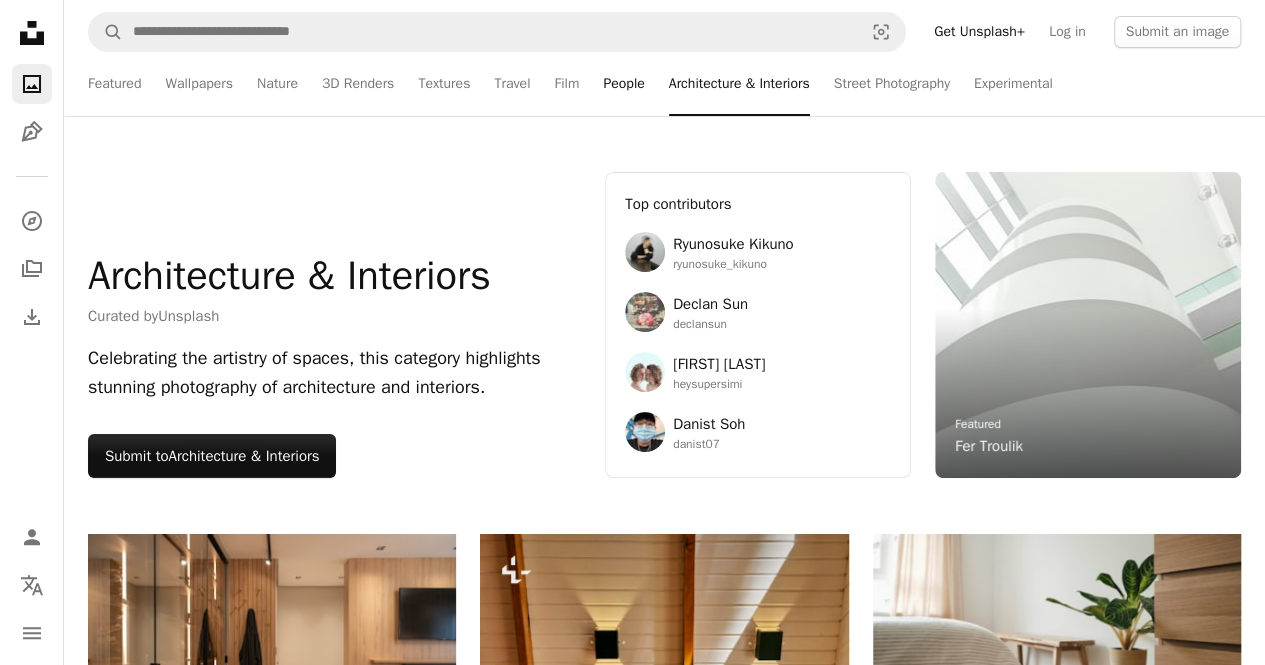 click on "People" at bounding box center [623, 84] 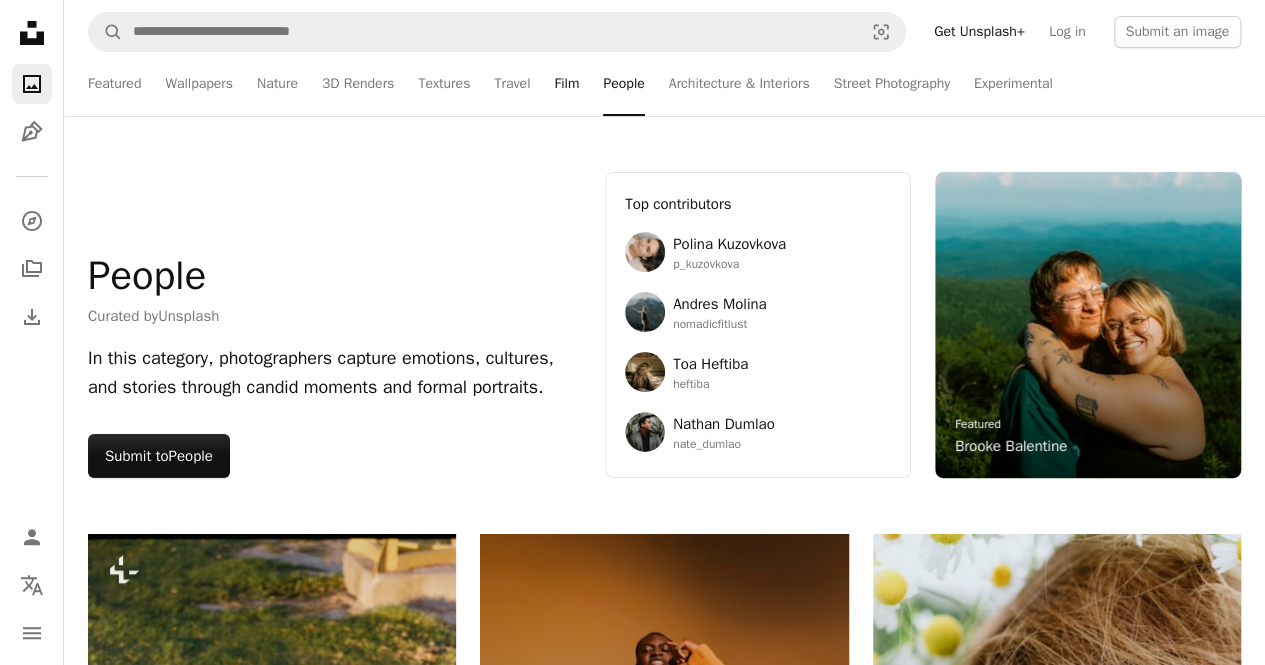click on "Film" at bounding box center (566, 84) 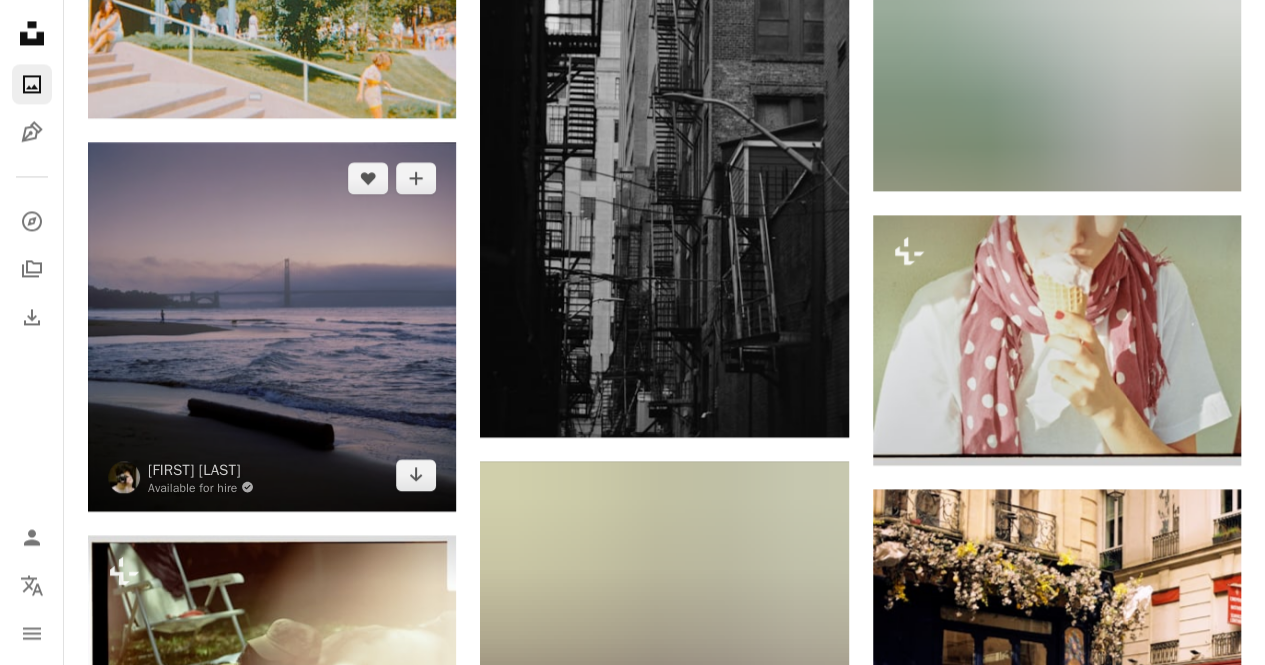 scroll, scrollTop: 24366, scrollLeft: 0, axis: vertical 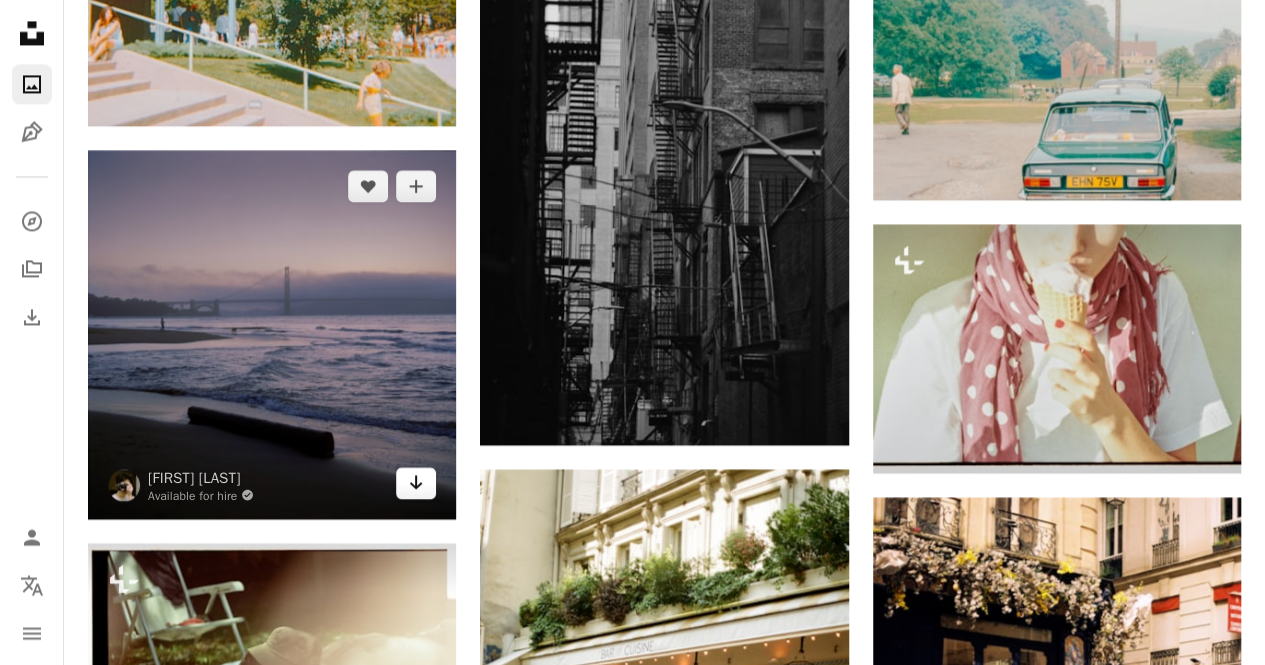click on "Arrow pointing down" at bounding box center (416, 483) 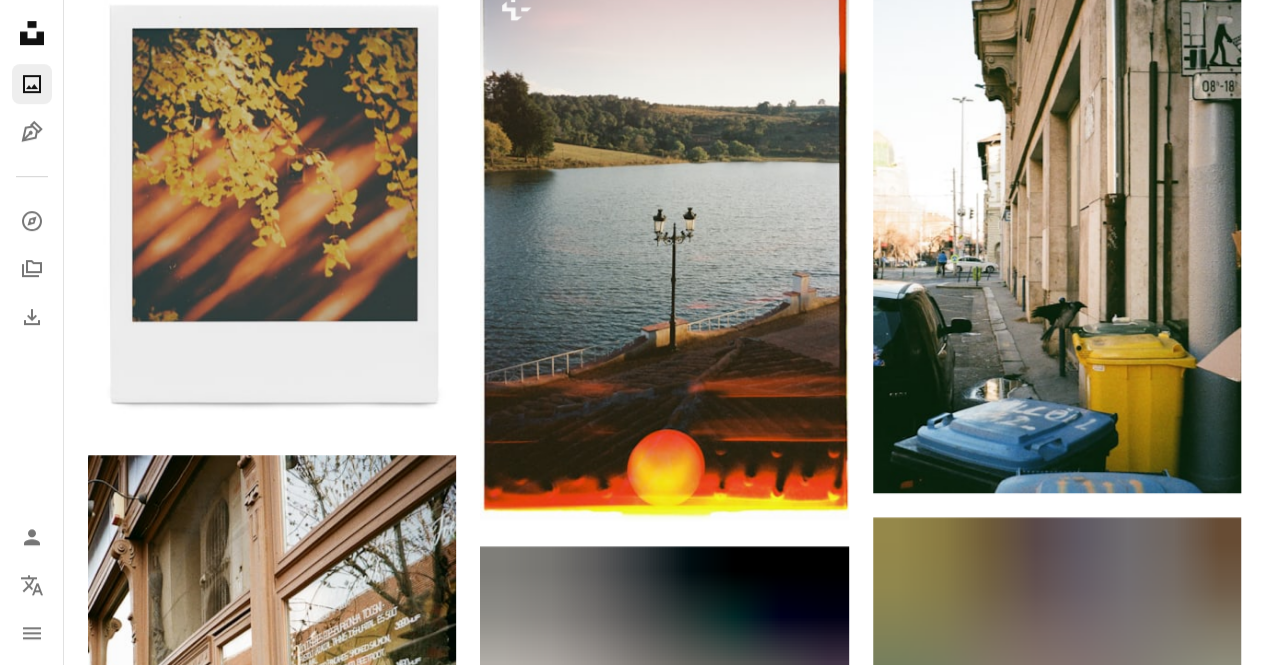 scroll, scrollTop: 0, scrollLeft: 0, axis: both 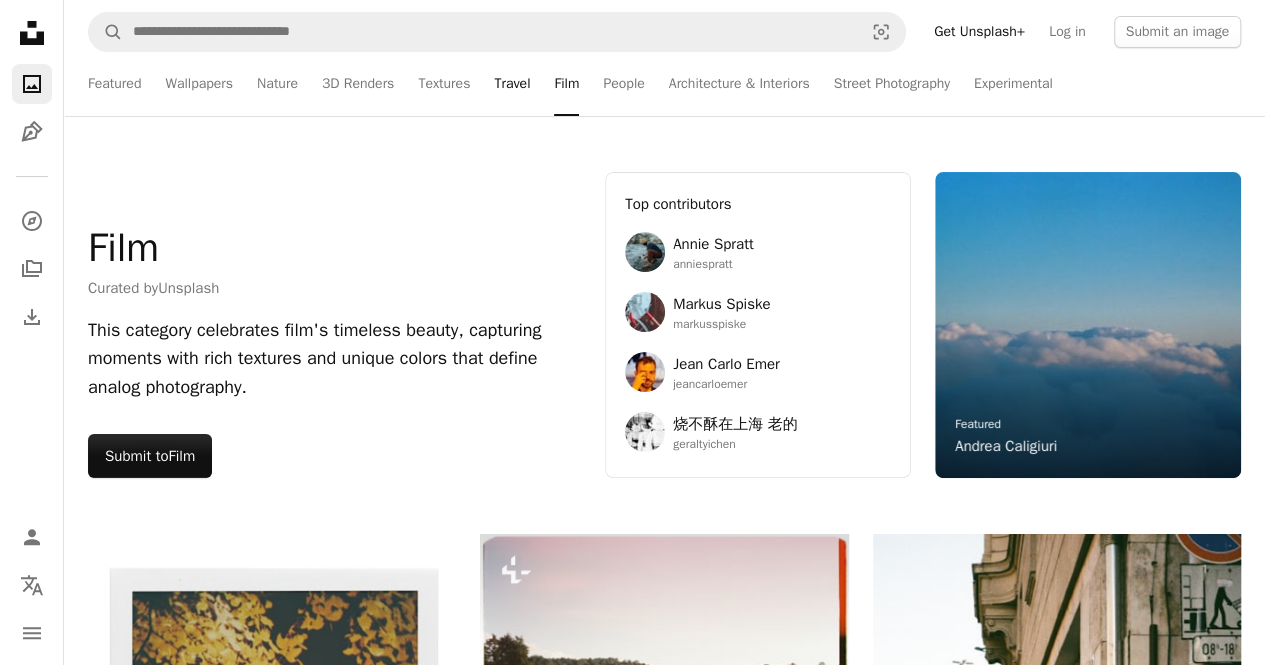 click on "Travel" at bounding box center (512, 84) 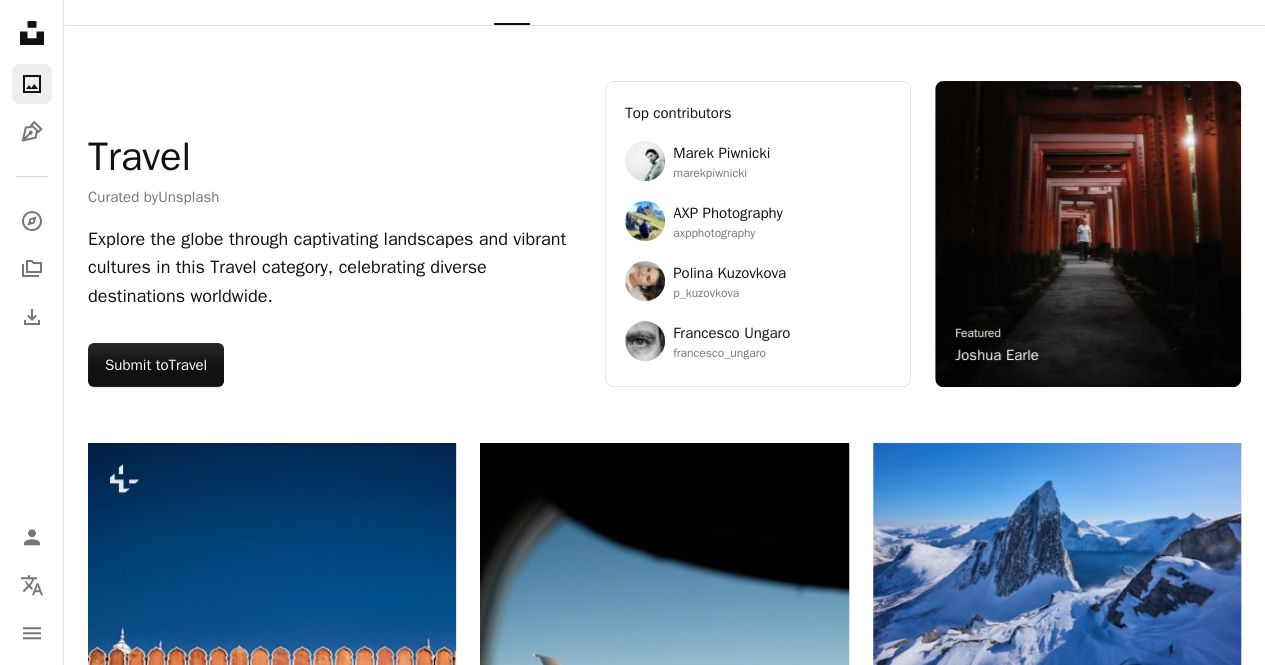 scroll, scrollTop: 0, scrollLeft: 0, axis: both 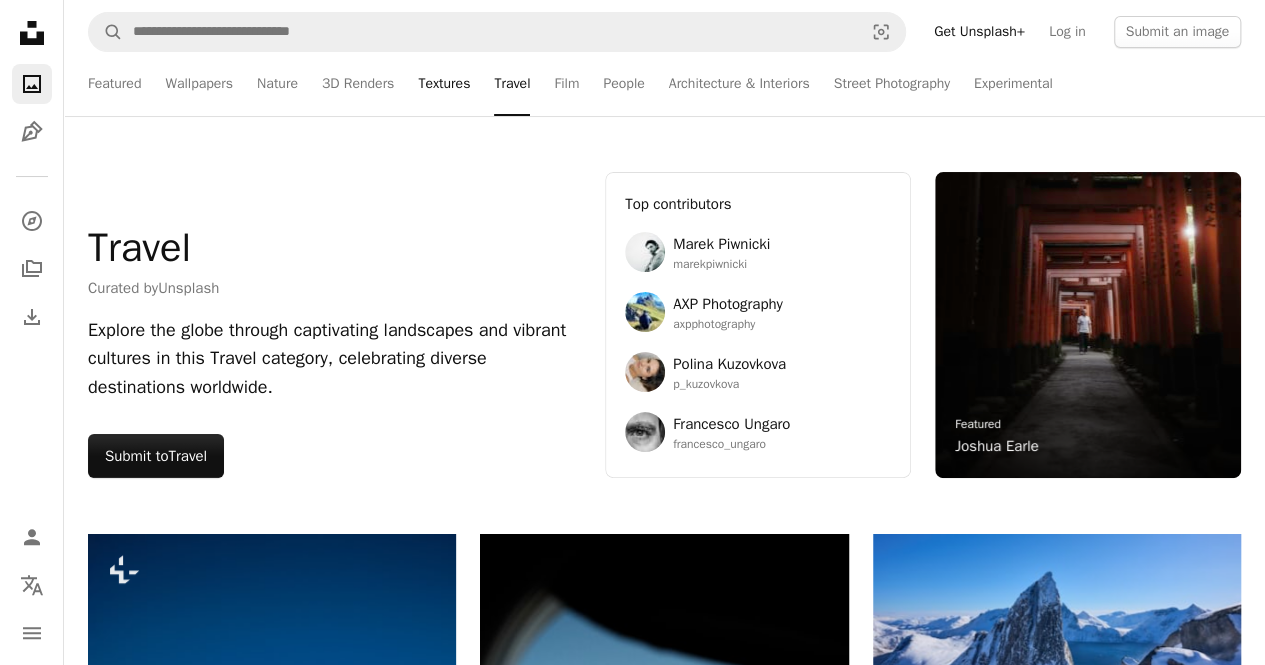 click on "Textures" at bounding box center [444, 84] 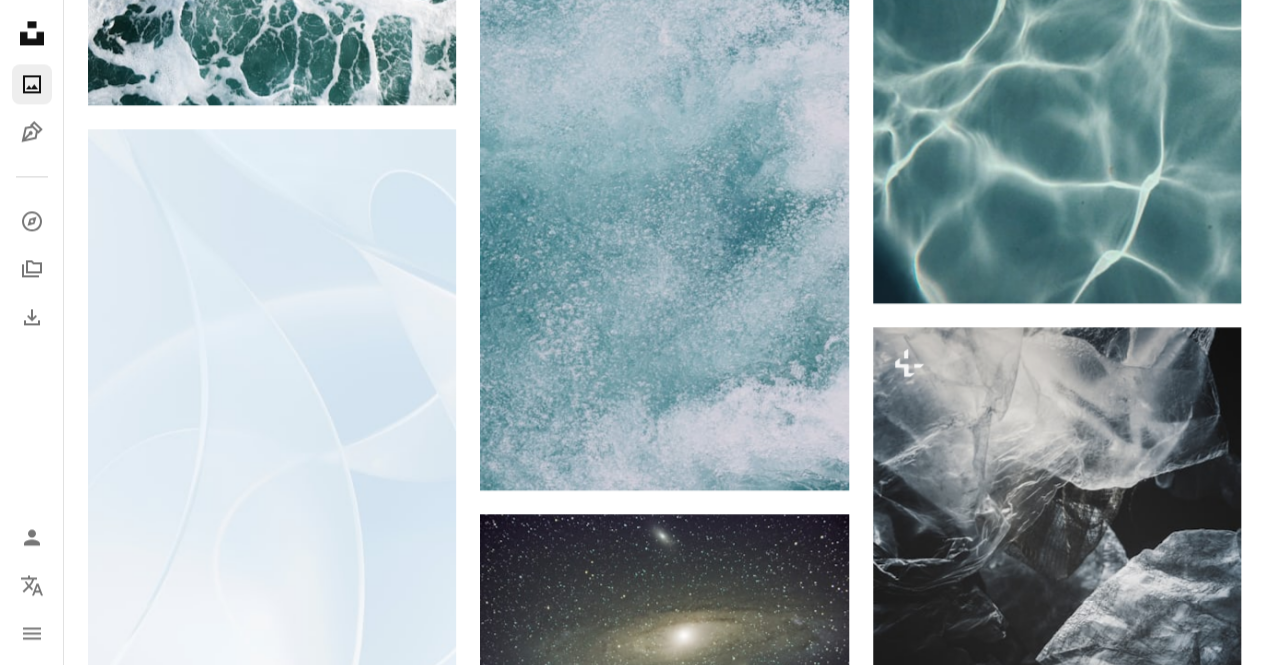 scroll, scrollTop: 5276, scrollLeft: 0, axis: vertical 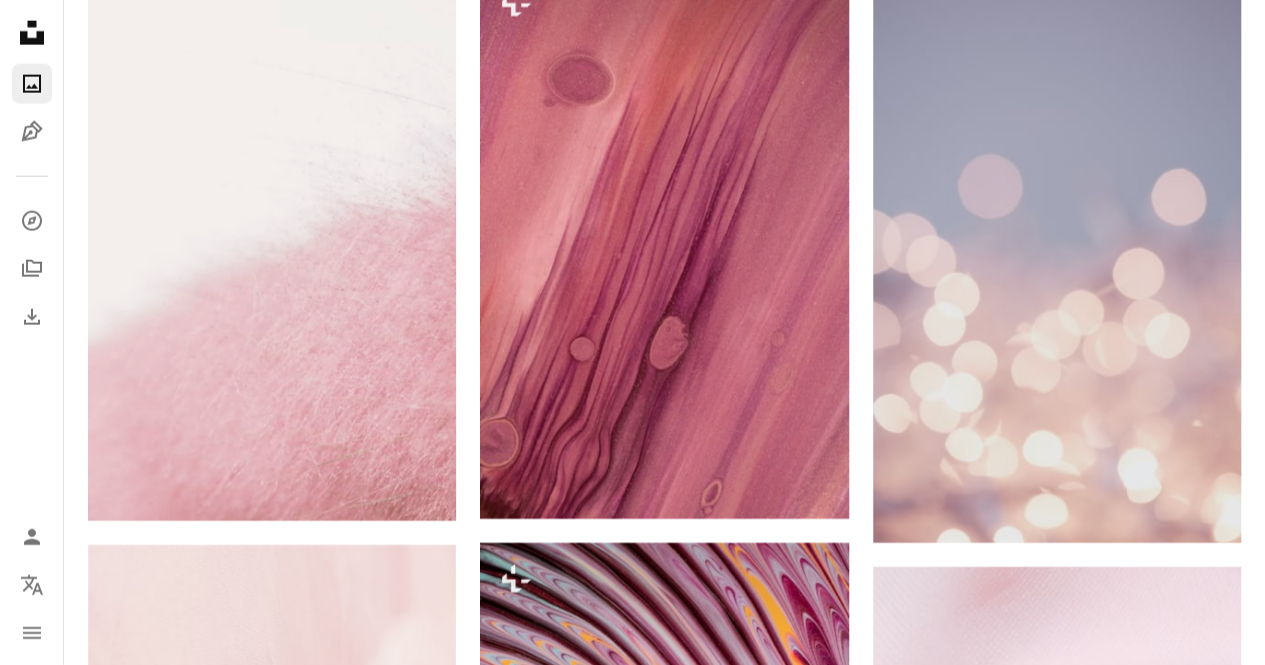 click on "A photo" 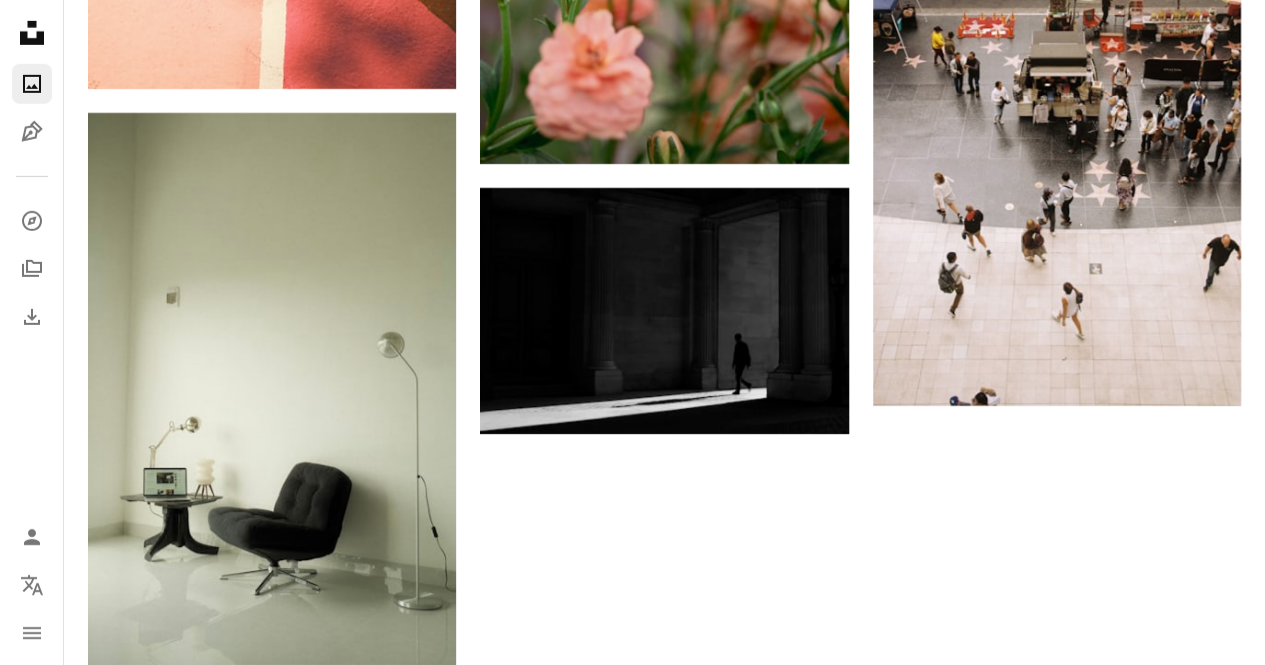 scroll, scrollTop: 0, scrollLeft: 0, axis: both 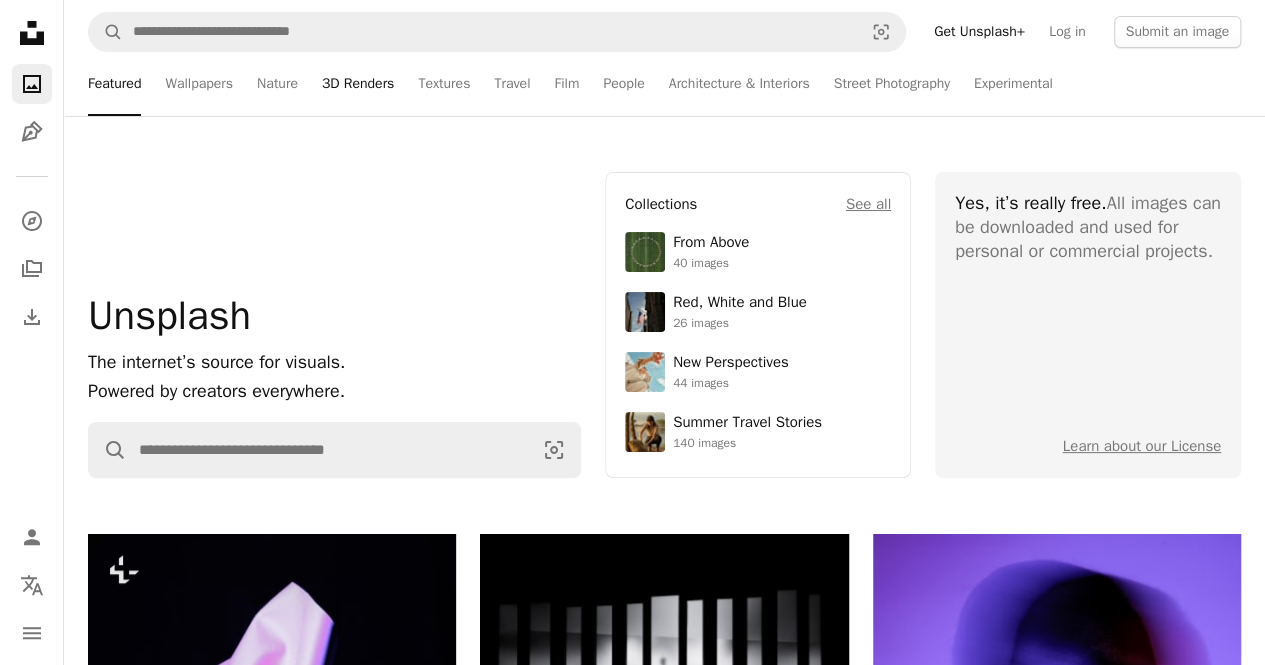 click on "3D Renders" at bounding box center [358, 84] 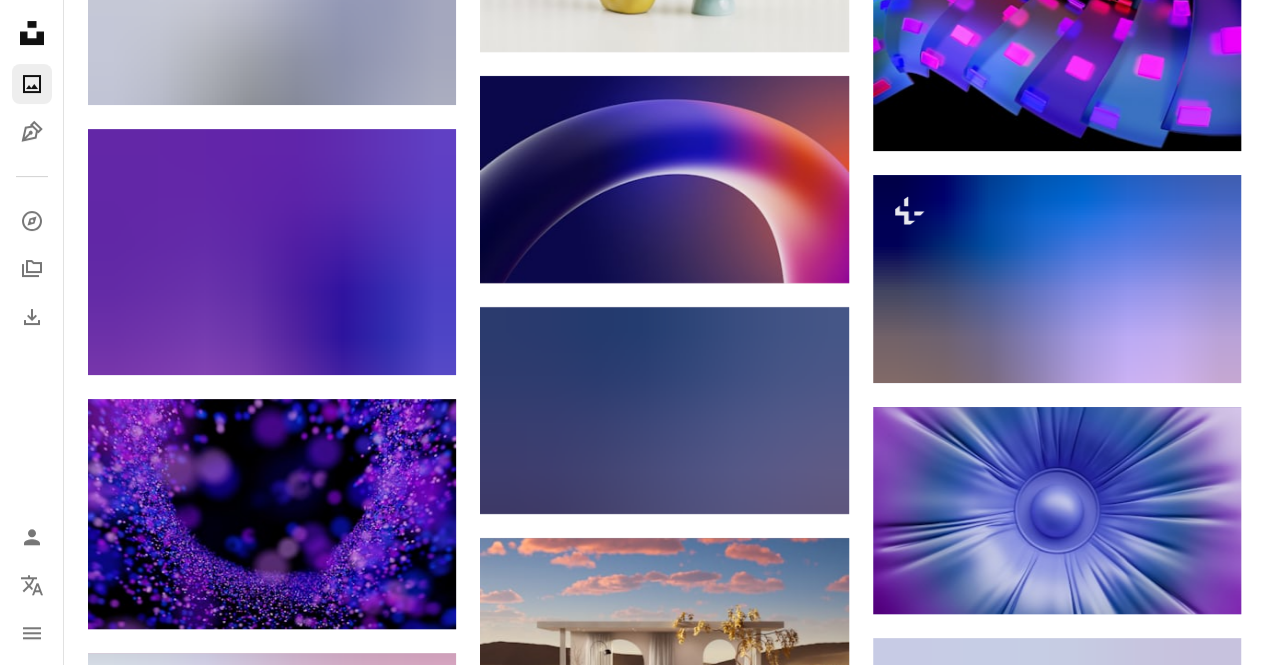 scroll, scrollTop: 26928, scrollLeft: 0, axis: vertical 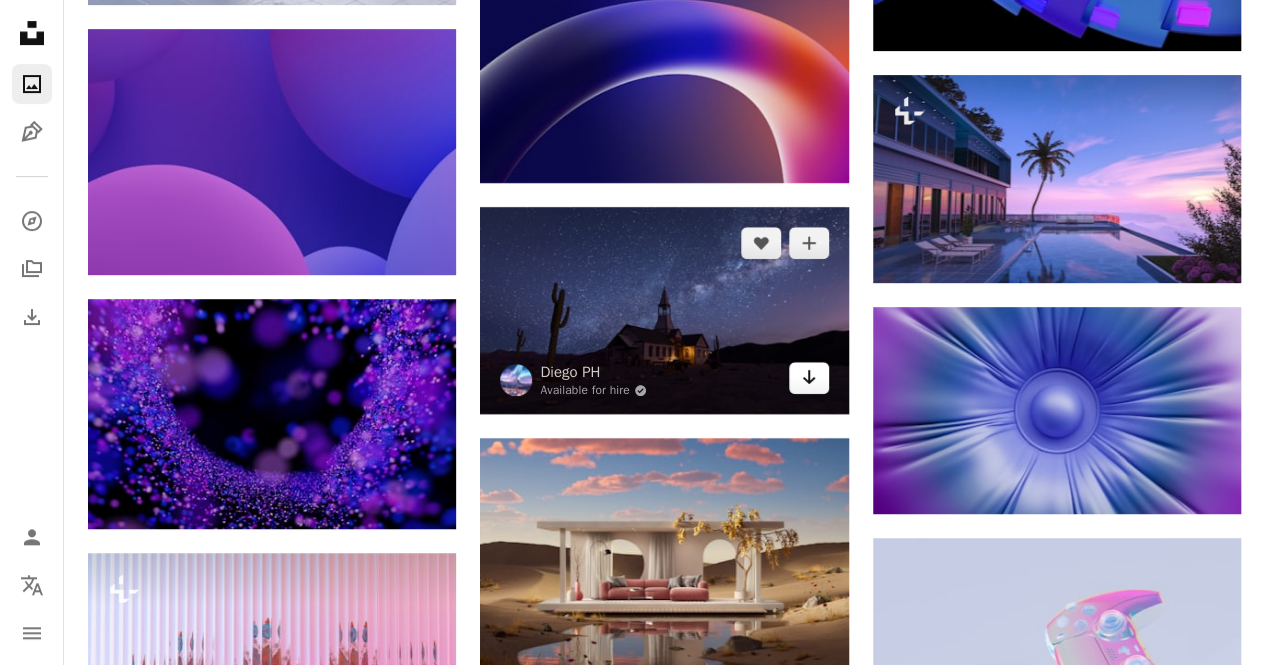 click 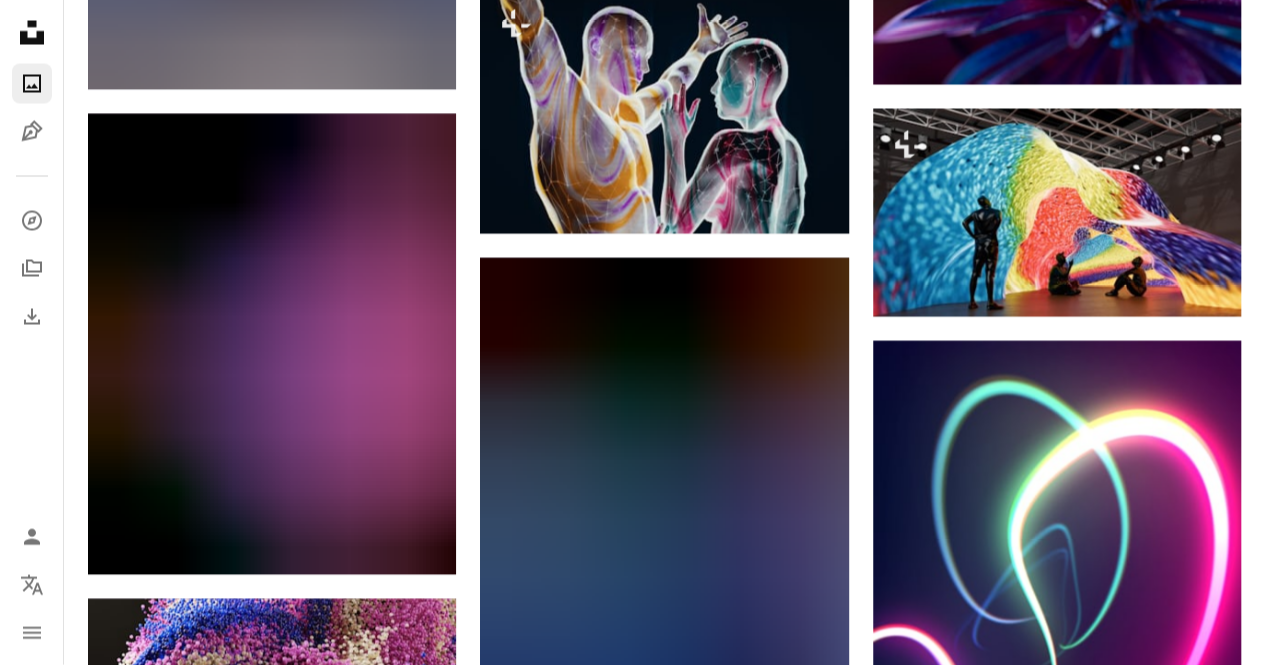 scroll, scrollTop: 66541, scrollLeft: 0, axis: vertical 